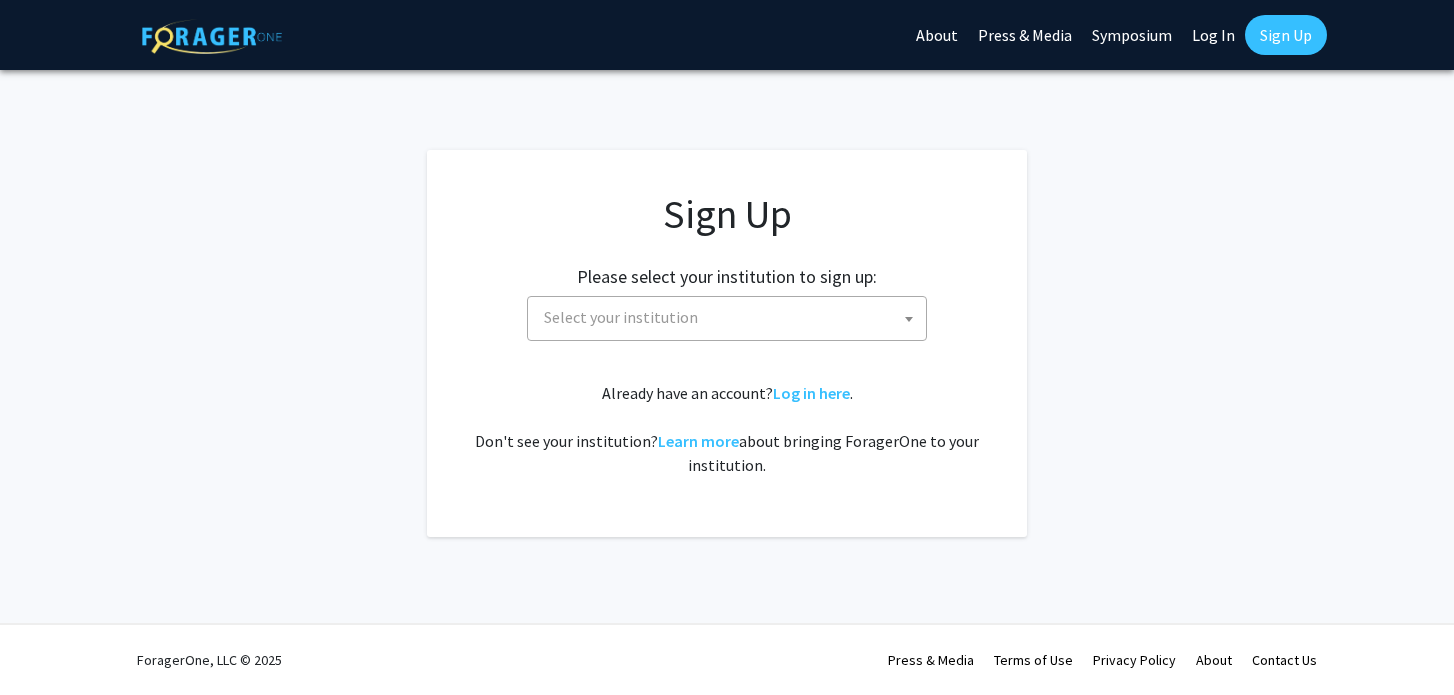scroll, scrollTop: 0, scrollLeft: 0, axis: both 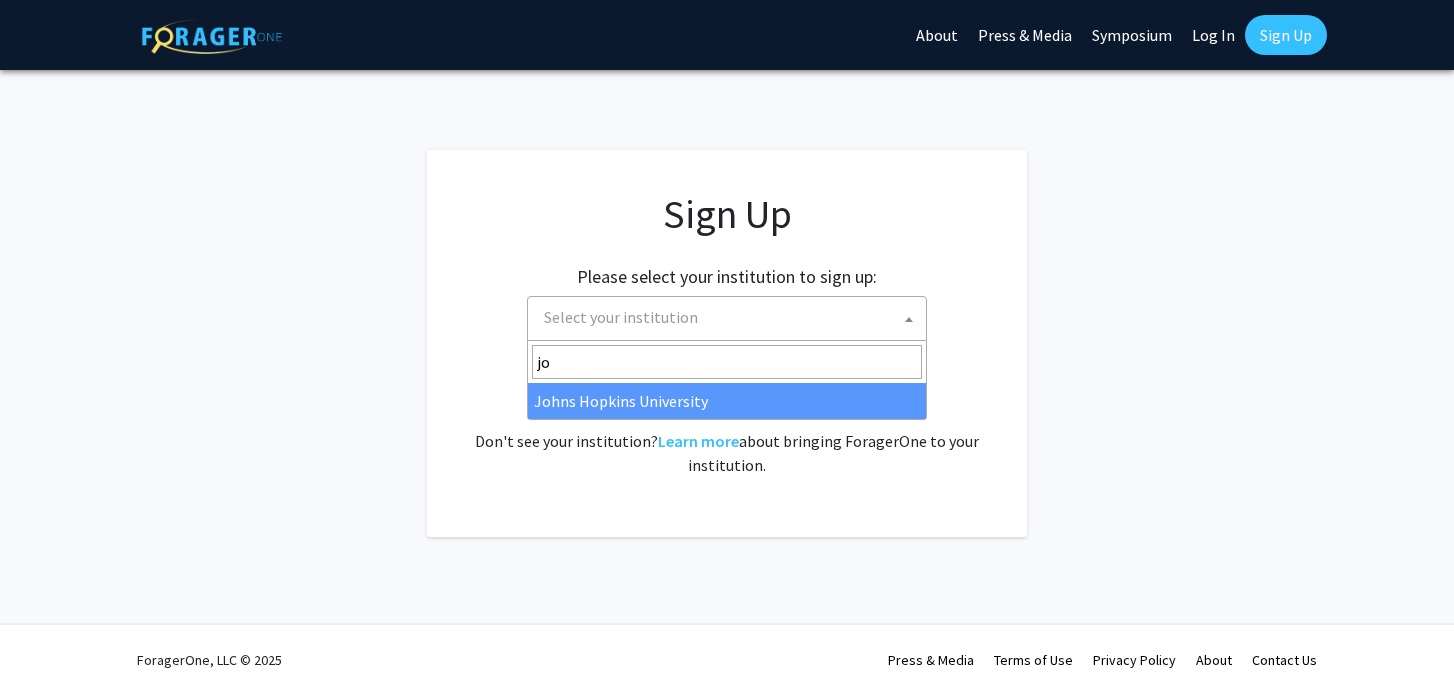 type on "jo" 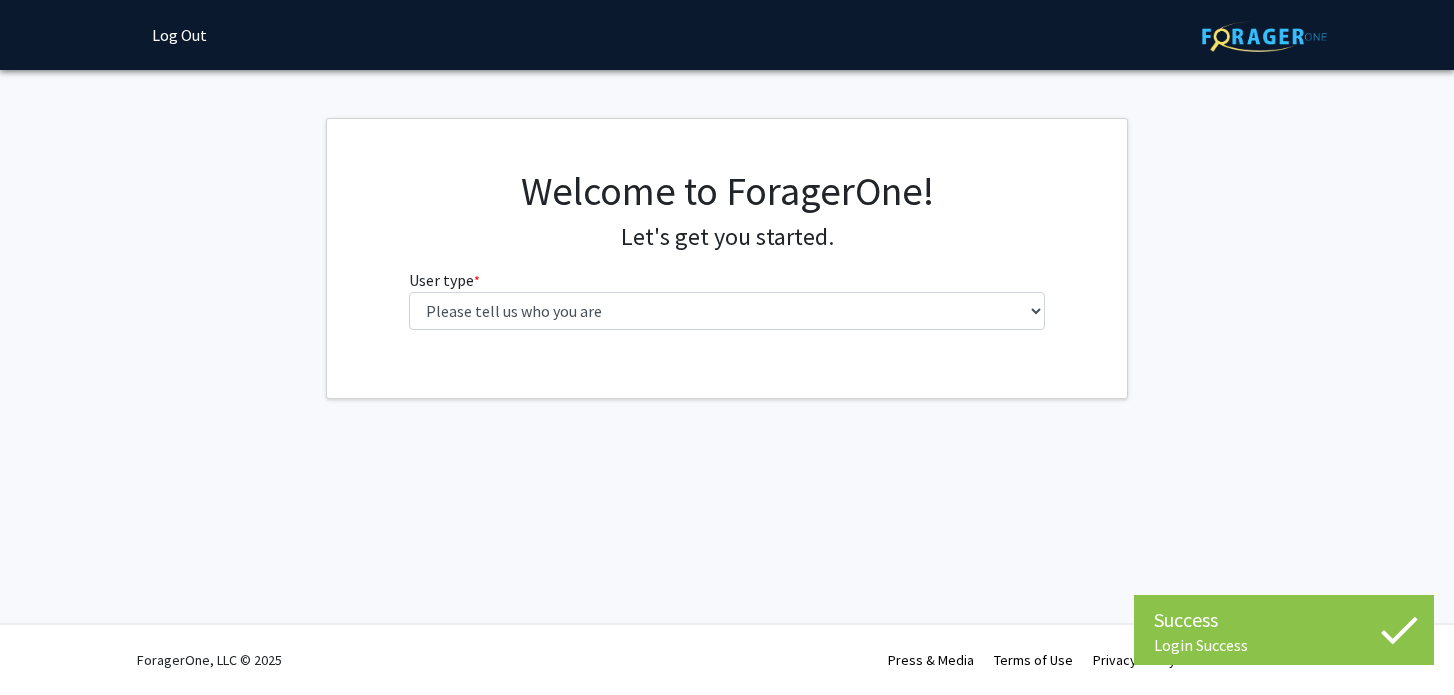 scroll, scrollTop: 0, scrollLeft: 0, axis: both 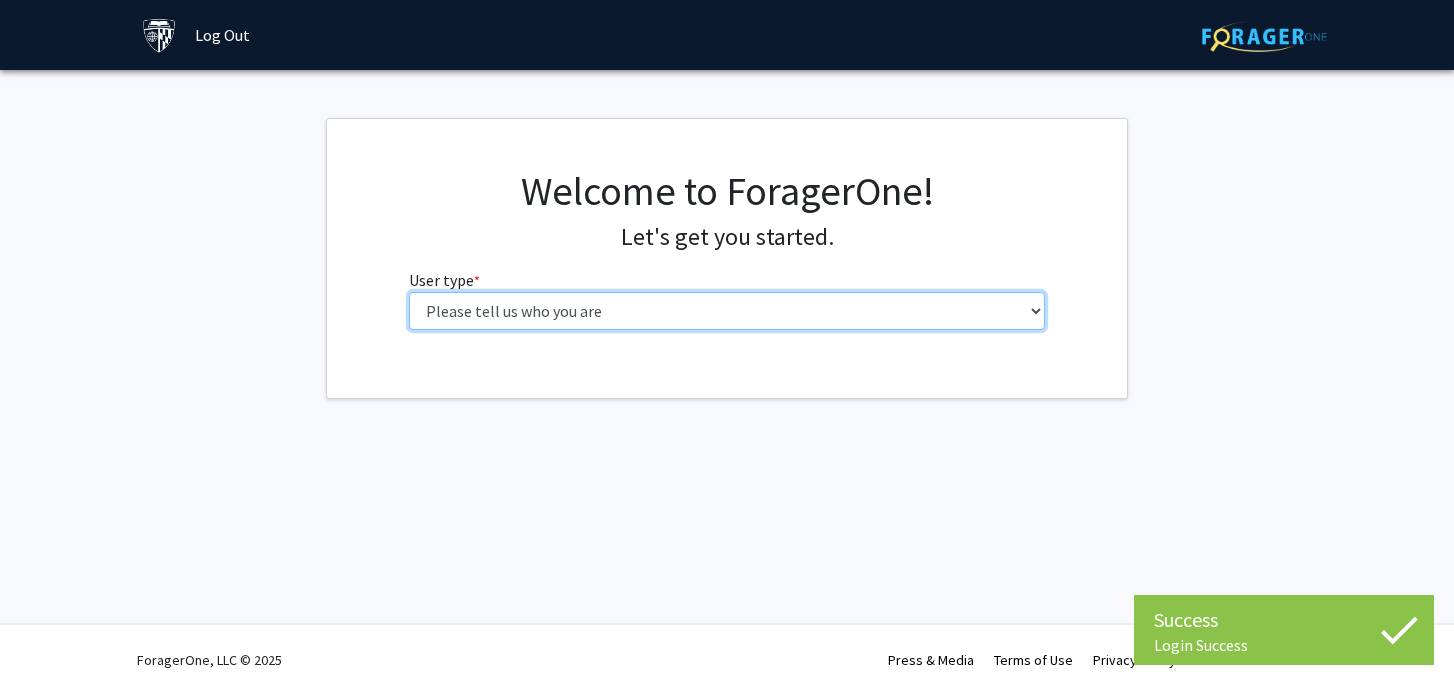 click on "Please tell us who you are  Undergraduate Student   Master's Student   Doctoral Candidate (PhD, MD, DMD, PharmD, etc.)   Postdoctoral Researcher / Research Staff / Medical Resident / Medical Fellow   Faculty   Administrative Staff" at bounding box center [727, 311] 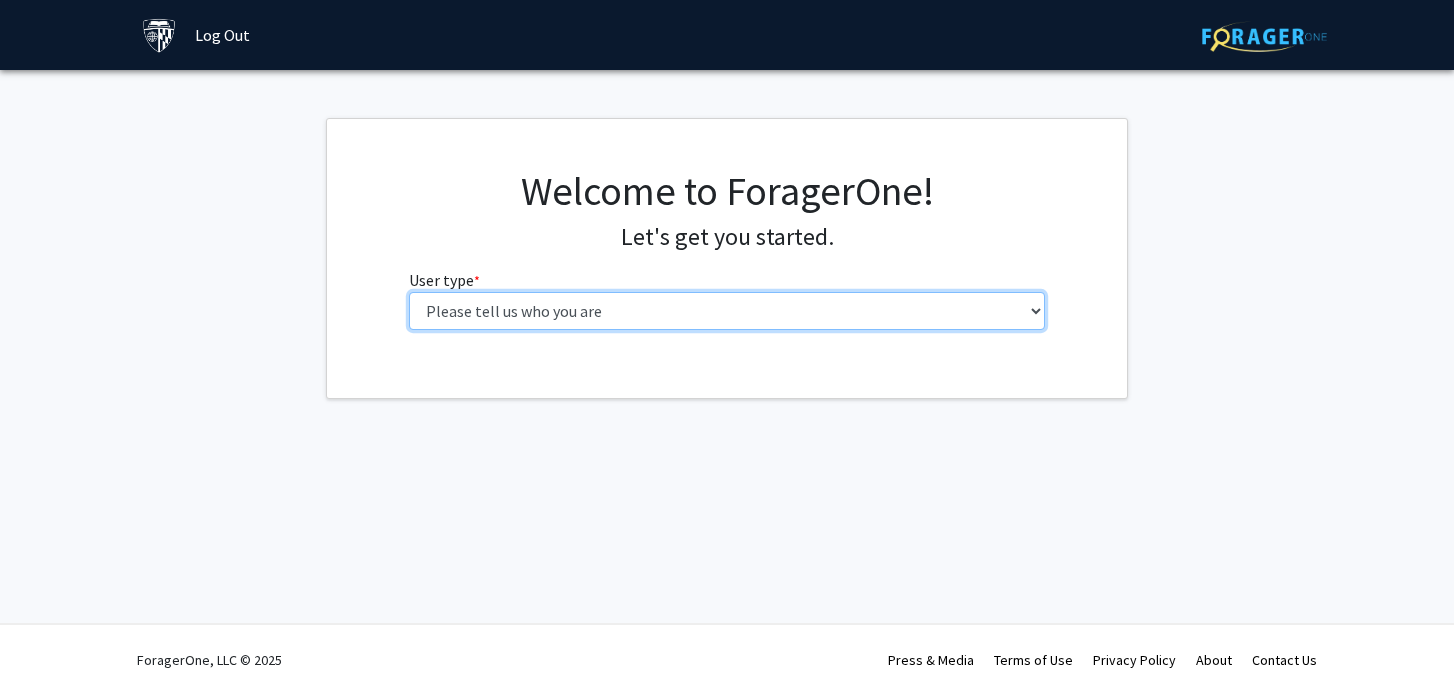 select on "2: masters" 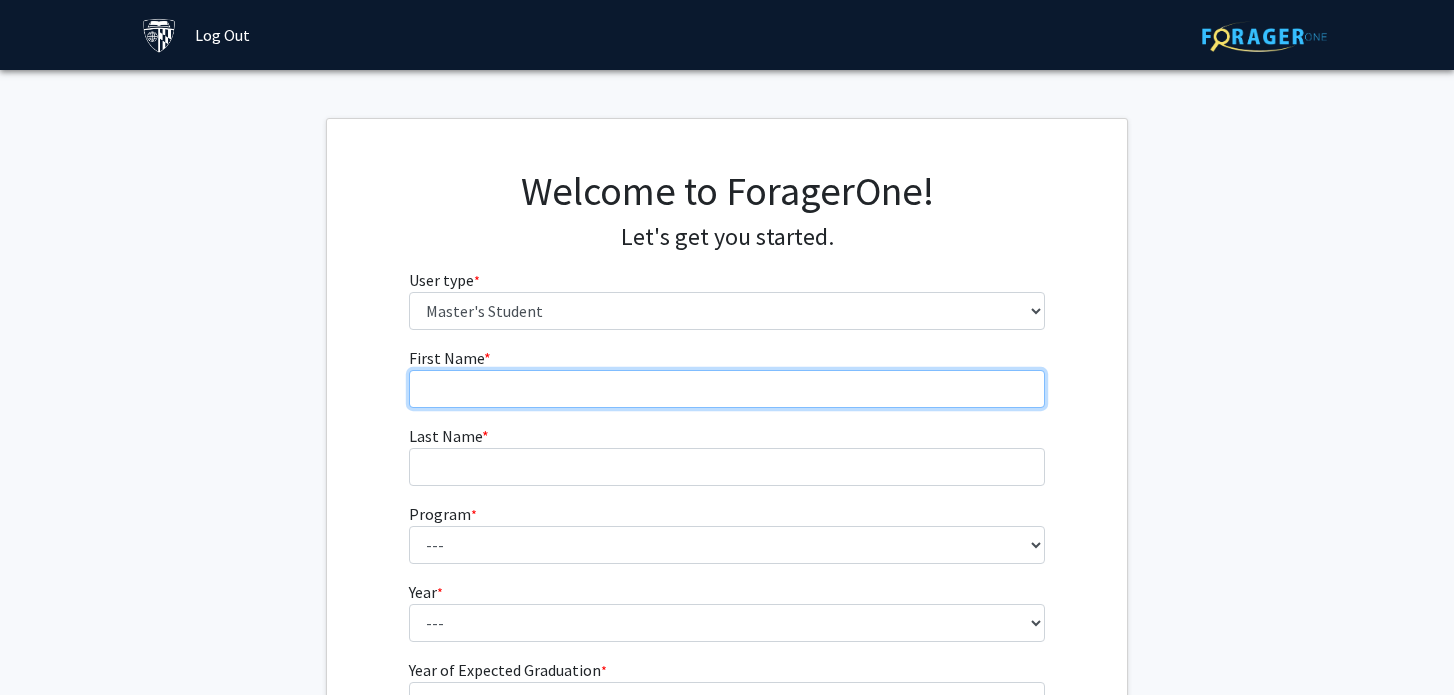 click on "First Name * required" at bounding box center [727, 389] 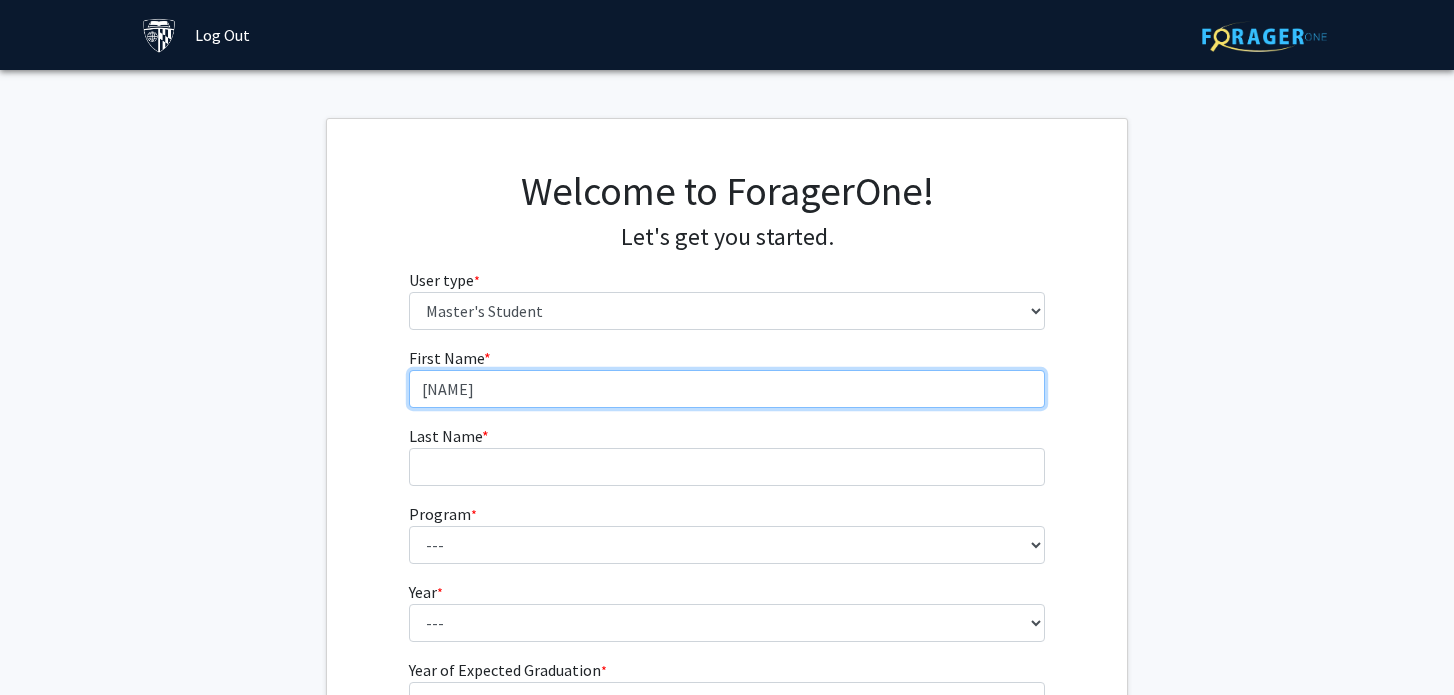 type on "[NAME]" 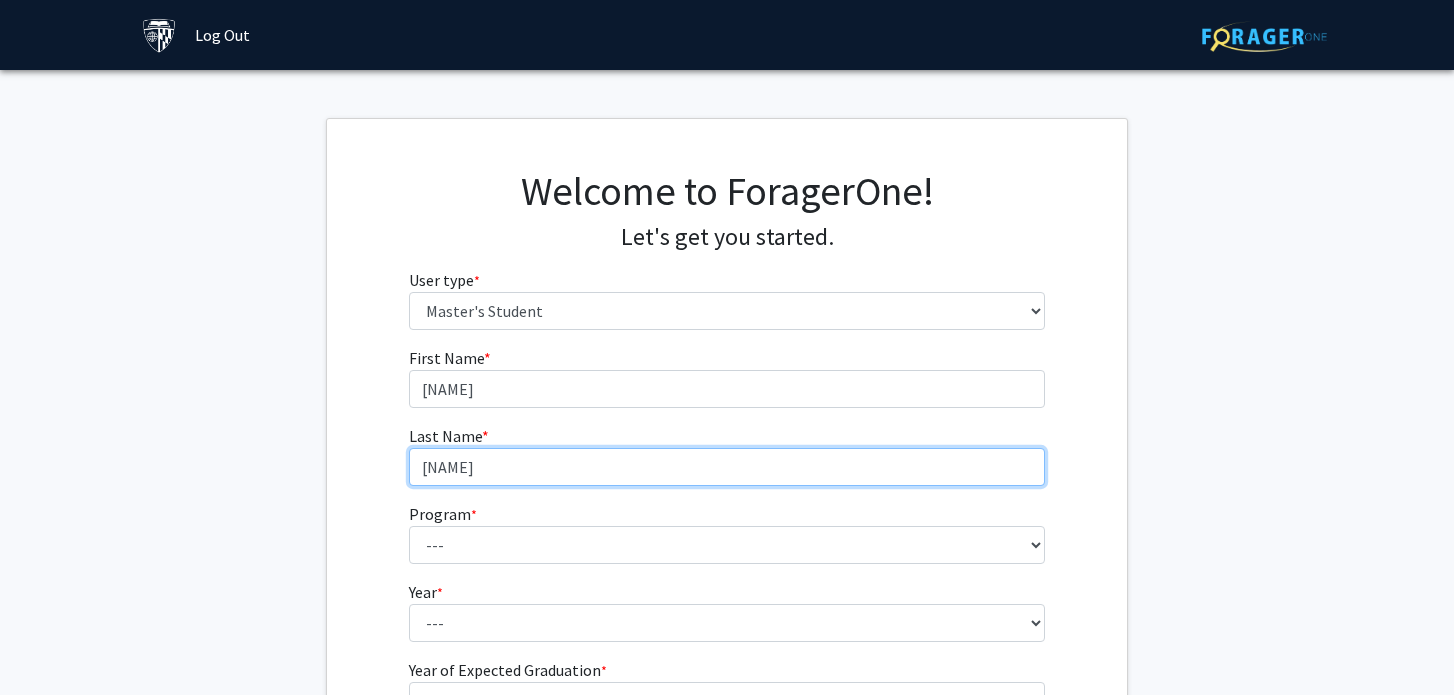 type on "Gershov" 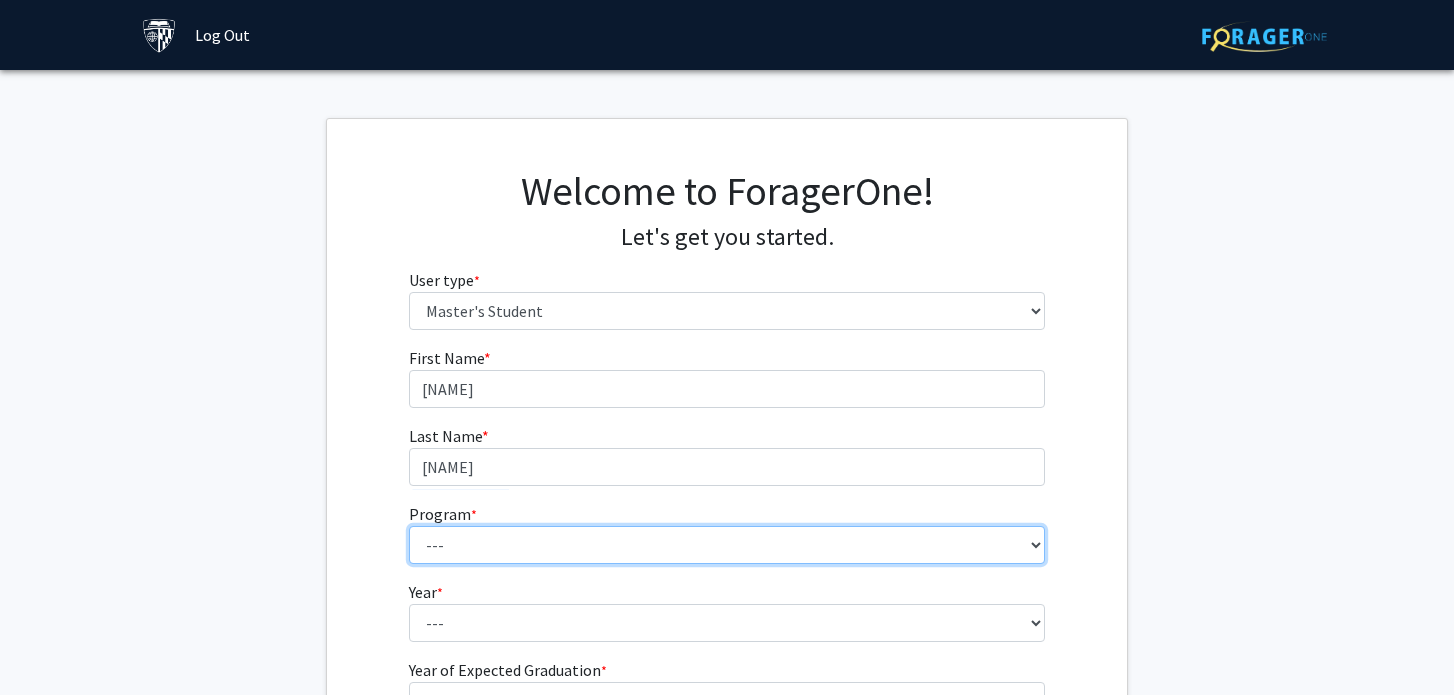 click on "---  Anatomy Education   Applied and Computational Mathematics   Applied Biomedical Engineering   Applied Economics   Applied Economics   Applied Health Sciences Informatics   Applied Mathematics and Statistics   Applied Physics   Applied Science in Community-Based Primary Health Care Programs in Global Health   Applied Science in Global Health Planning and Management   Applied Science in Humanitarian Health   Applied Science in Patient Safety and Healthcare Quality   Applied Science in Population Health Management   Applied Science in Spatial Analysis for Public Health   Artificial Intelligence   Audio Science: Acoustics   Audio Sciences: Recording and Production   Biochemistry and Molecular Biology   Bioengineering Innovation and Design   Bioethics   Bioinformatics   Biology   Biomedical Engineering   Biophysics   Biostatistics   Biotechnology   Biotechnology   Biotechnology Enterprise and Entrepreneurship   Business Administration   Business Analytics and Risk Management   Civil Engineering   Classics" at bounding box center [727, 545] 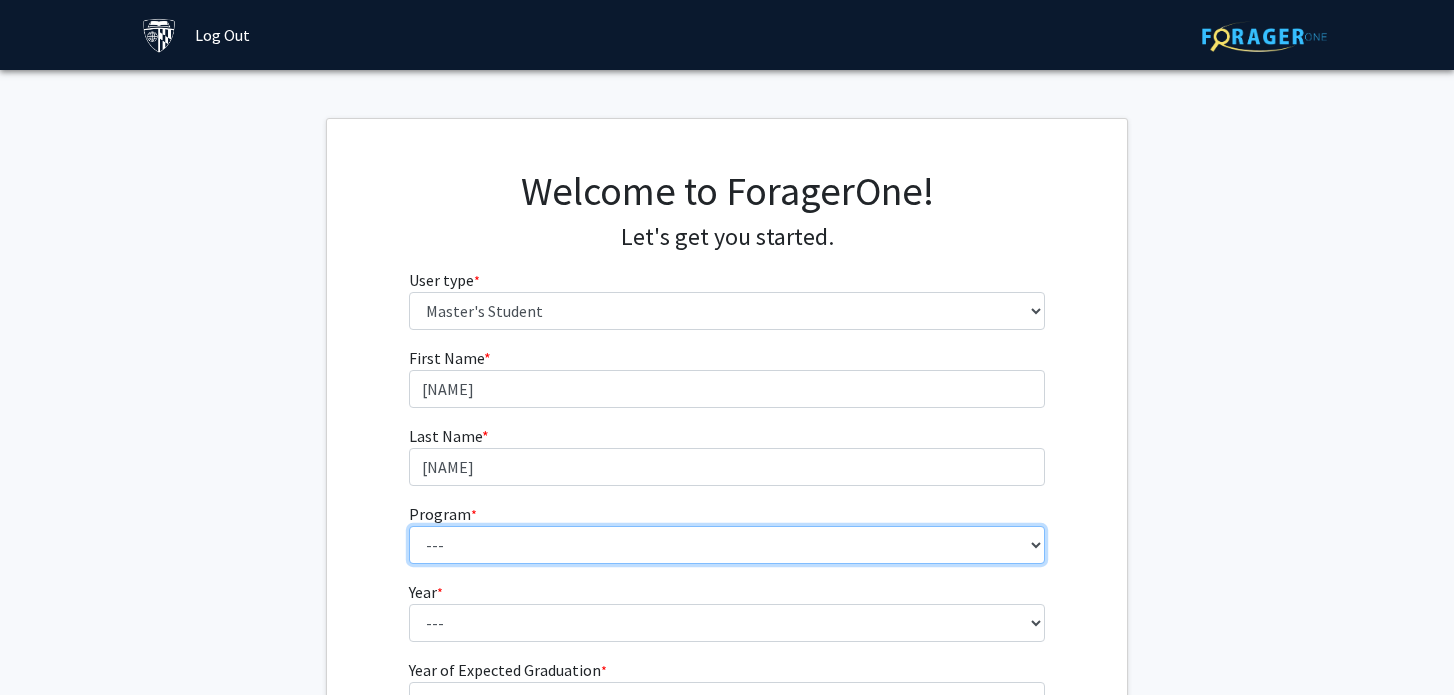 select on "29: 19" 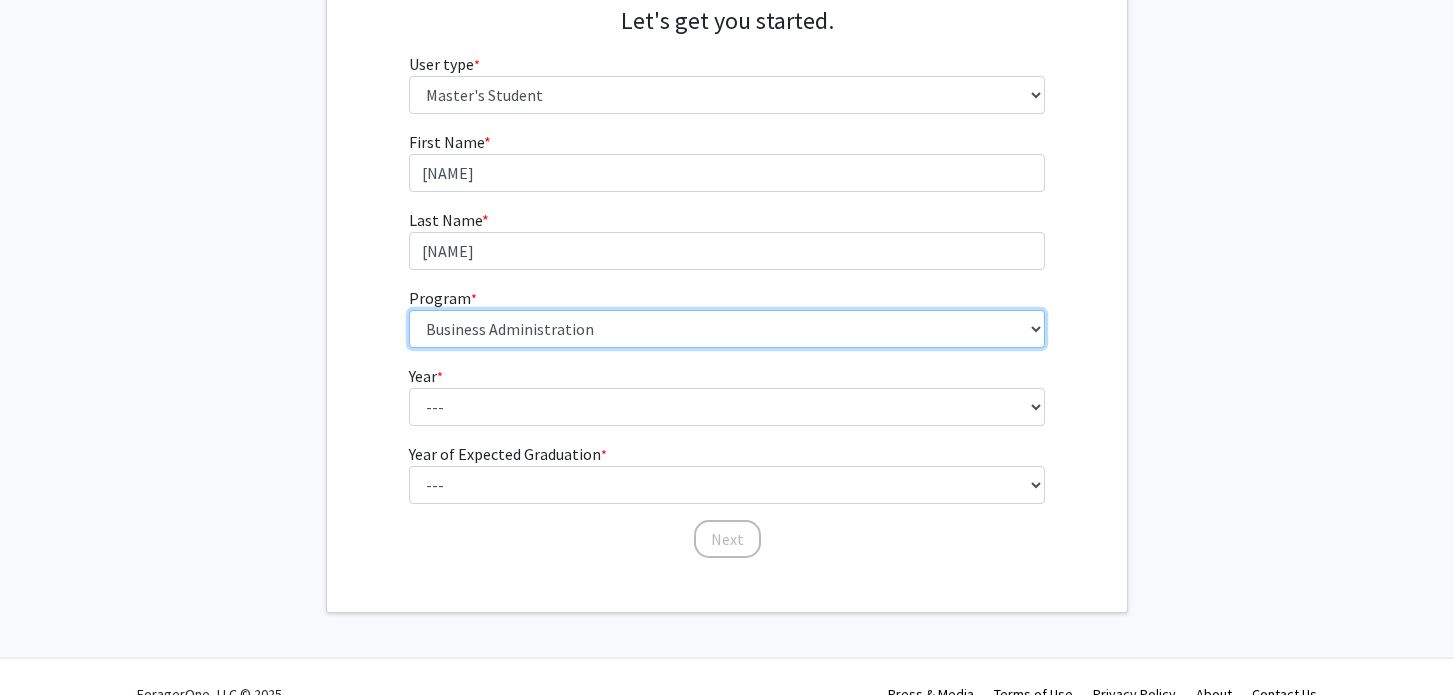 scroll, scrollTop: 217, scrollLeft: 0, axis: vertical 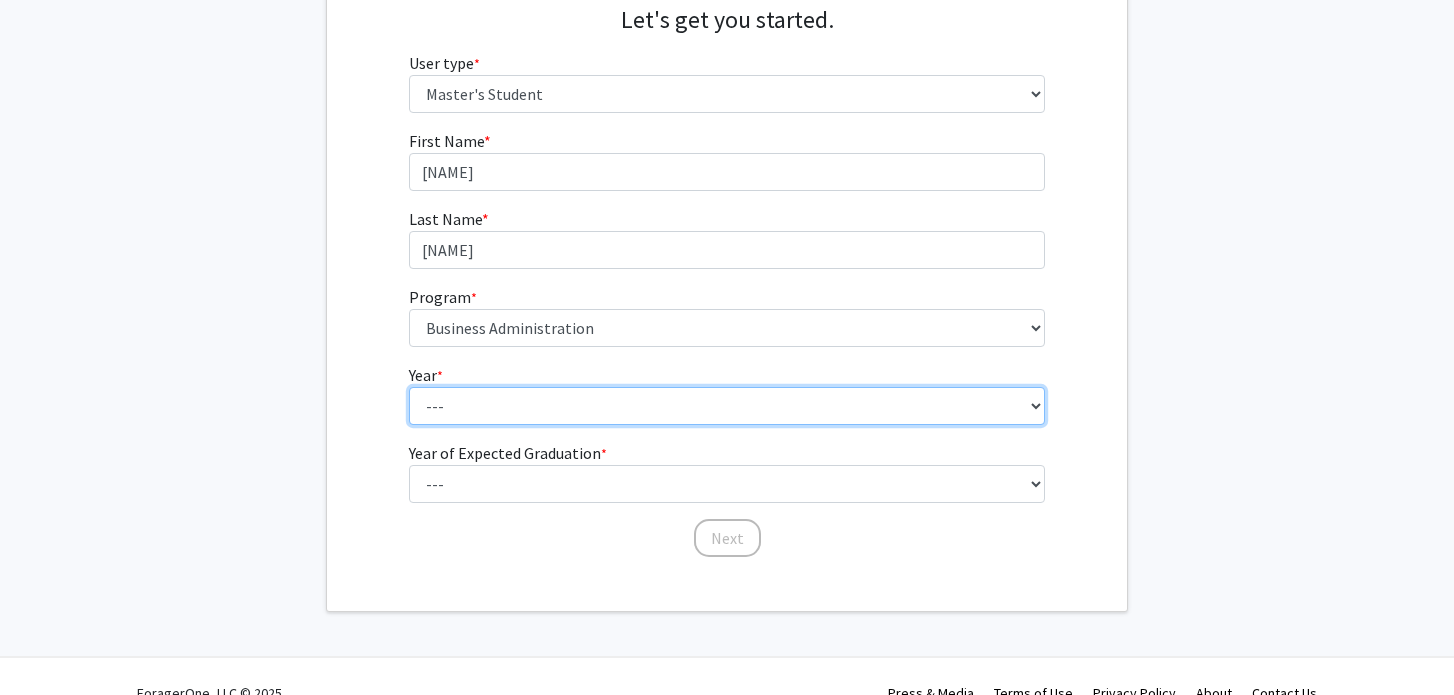 click on "---  First Year   Second Year" at bounding box center [727, 406] 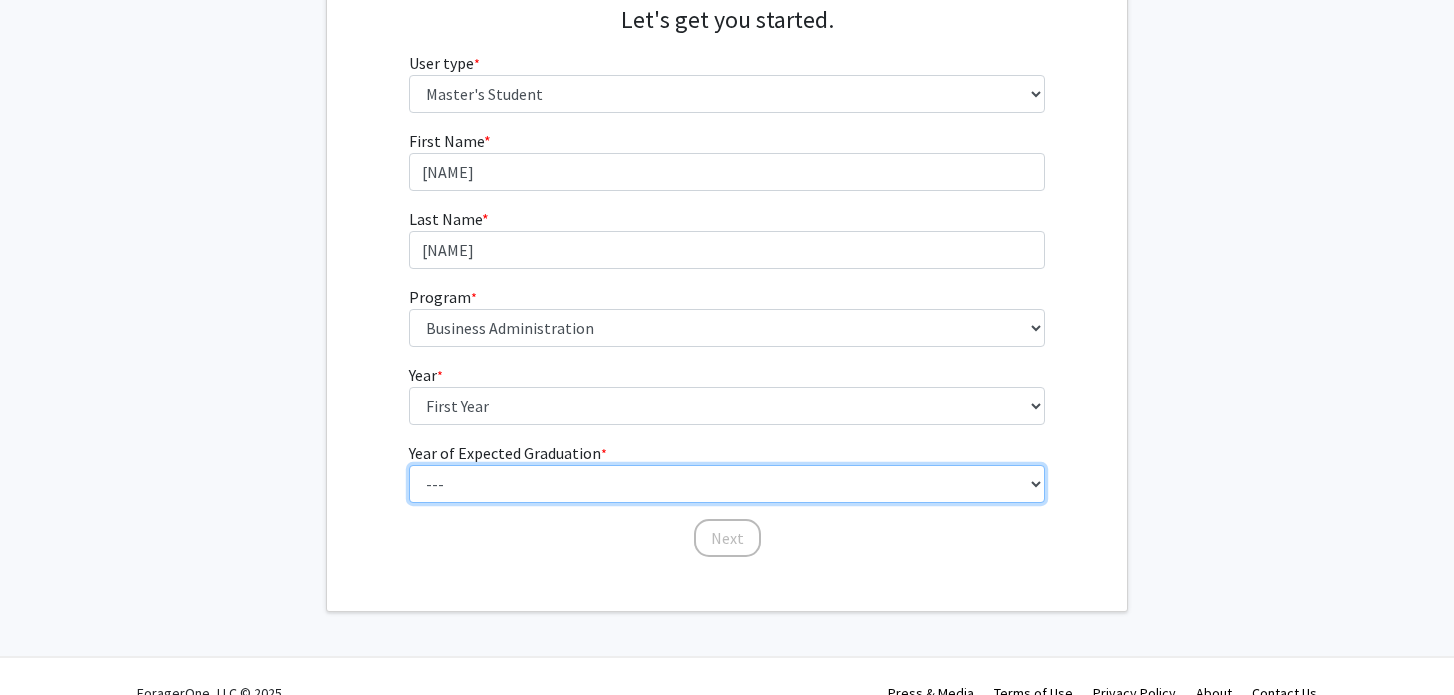 click on "---  2025   2026   2027   2028   2029   2030   2031   2032   2033   2034" at bounding box center (727, 484) 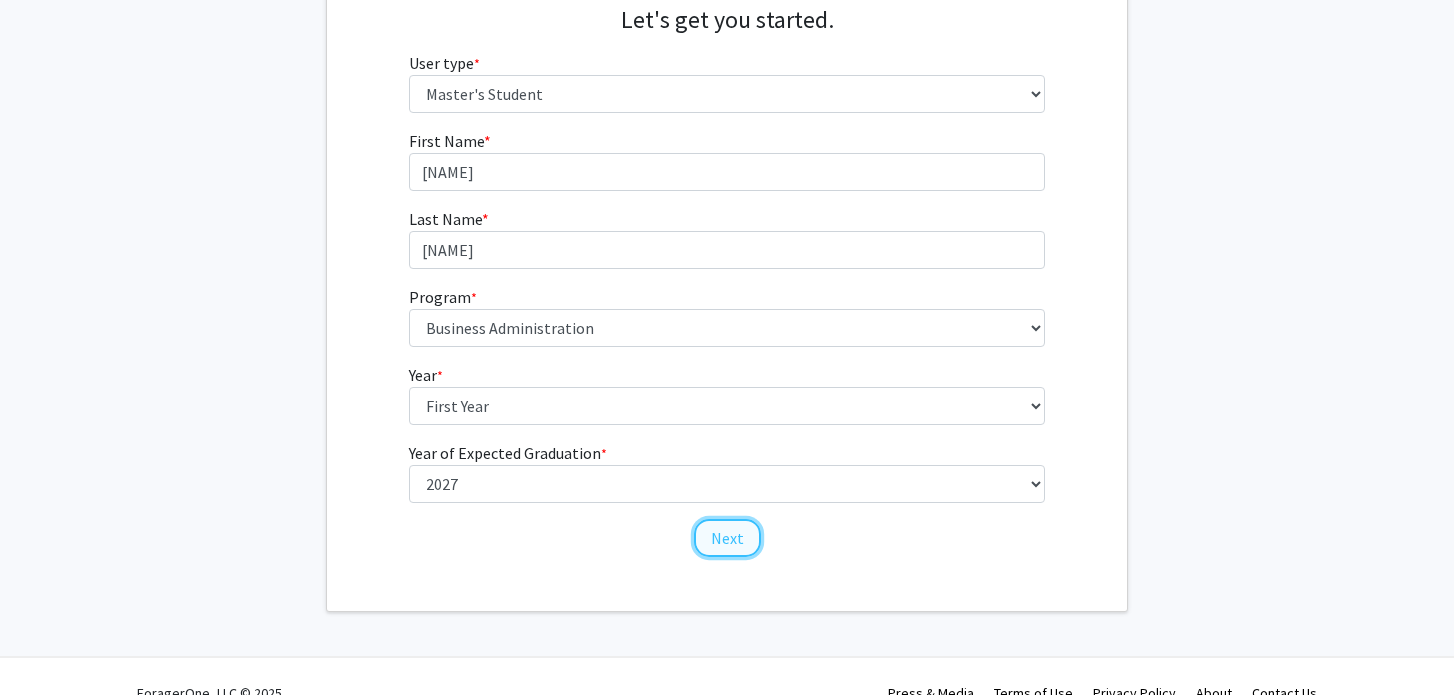 click on "Next" 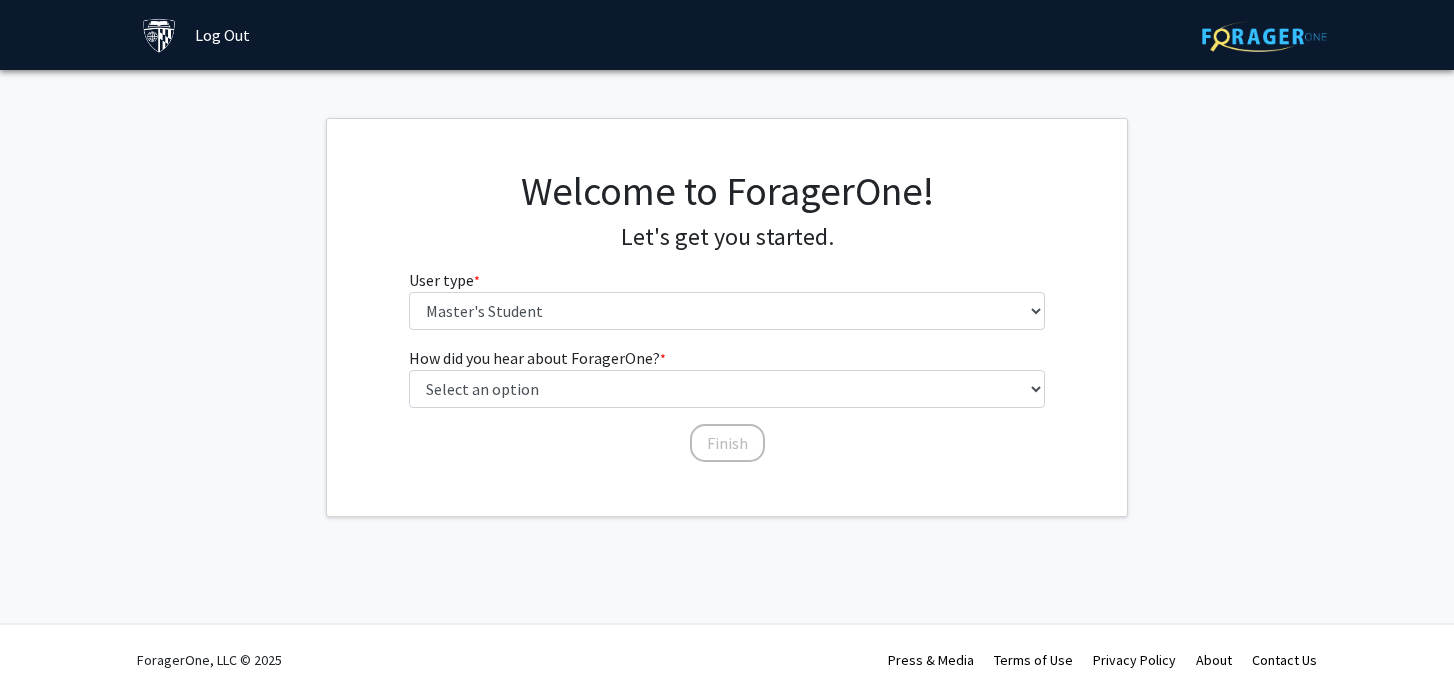 scroll, scrollTop: 0, scrollLeft: 0, axis: both 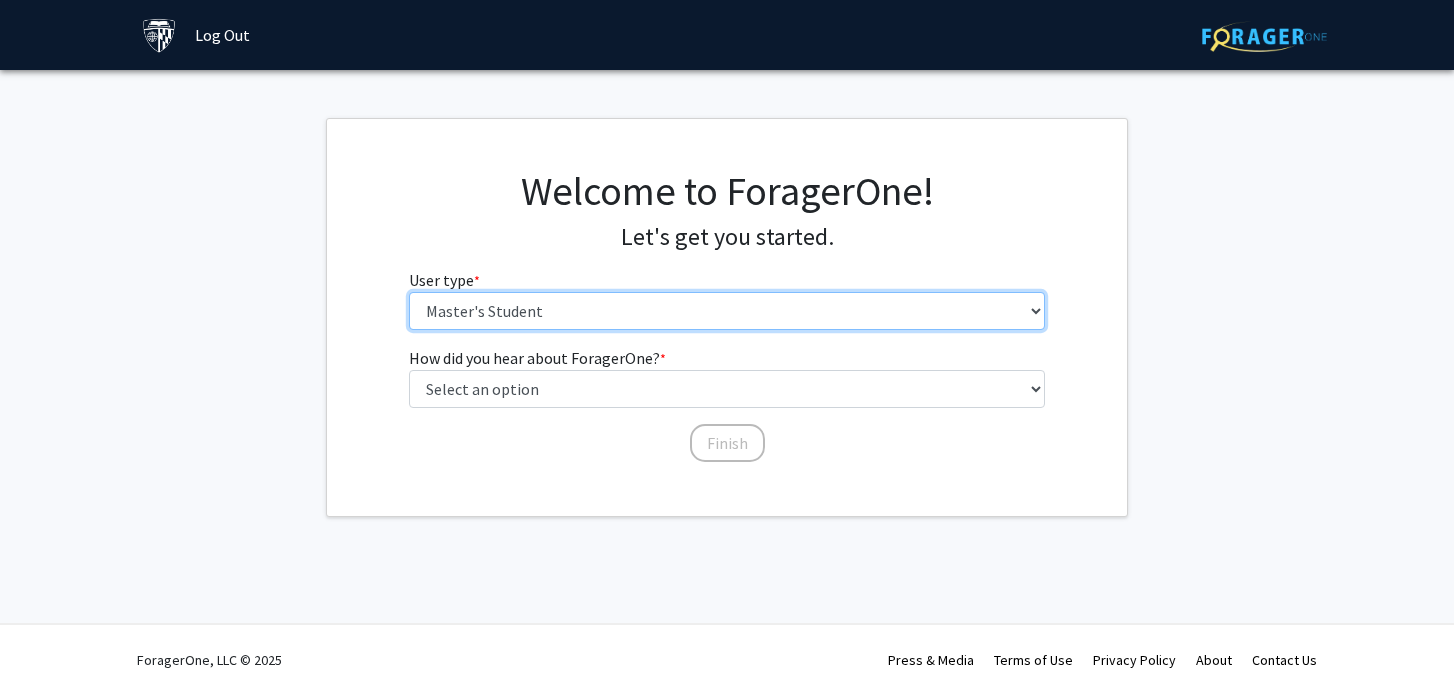 click on "Please tell us who you are  Undergraduate Student   Master's Student   Doctoral Candidate (PhD, MD, DMD, PharmD, etc.)   Postdoctoral Researcher / Research Staff / Medical Resident / Medical Fellow   Faculty   Administrative Staff" at bounding box center [727, 311] 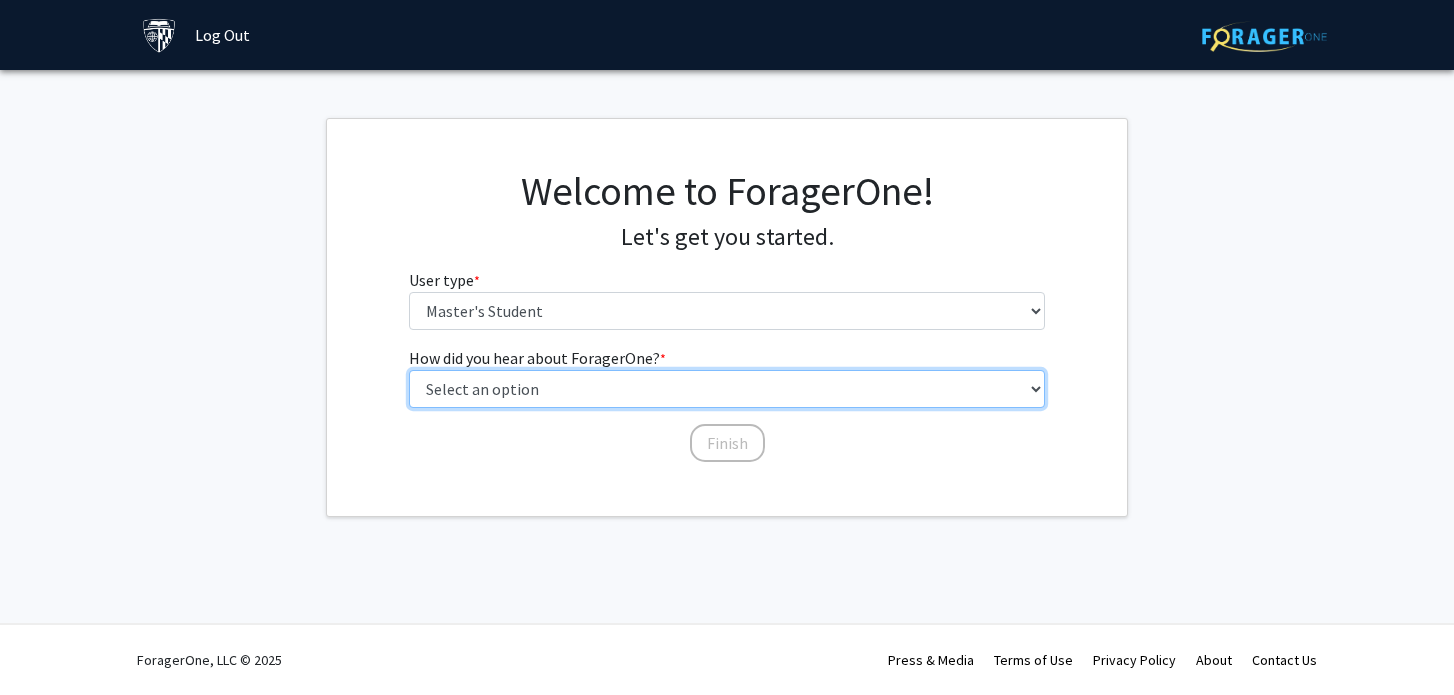 click on "Select an option  Peer/student recommendation   Faculty/staff recommendation   University website   University email or newsletter   Other" at bounding box center [727, 389] 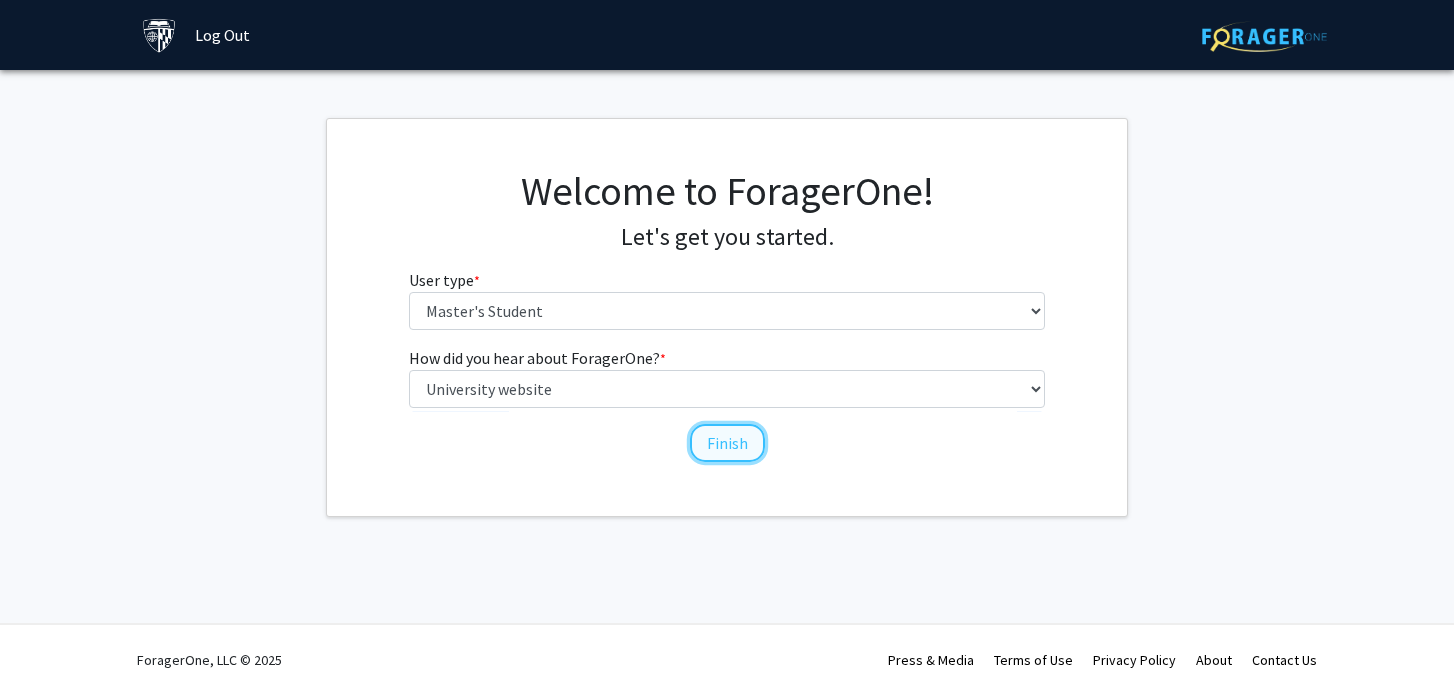 click on "Finish" 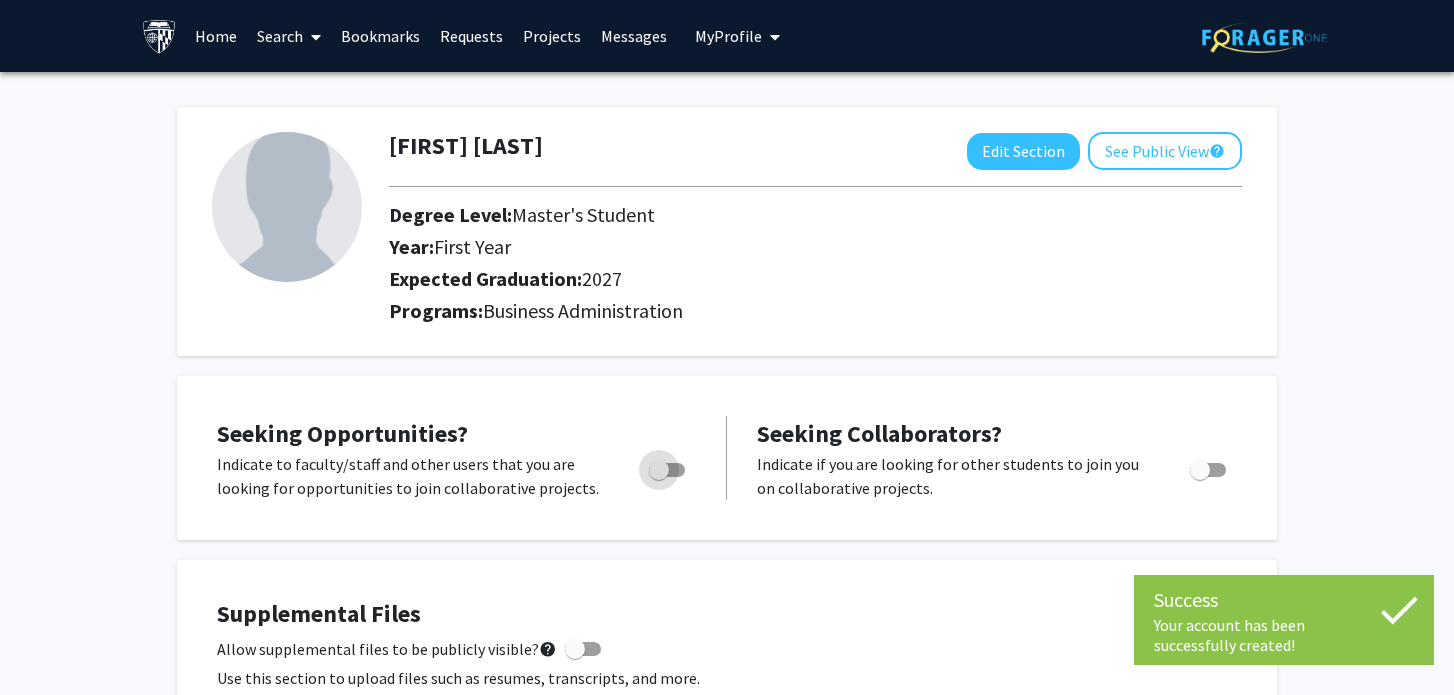 click at bounding box center (663, 470) 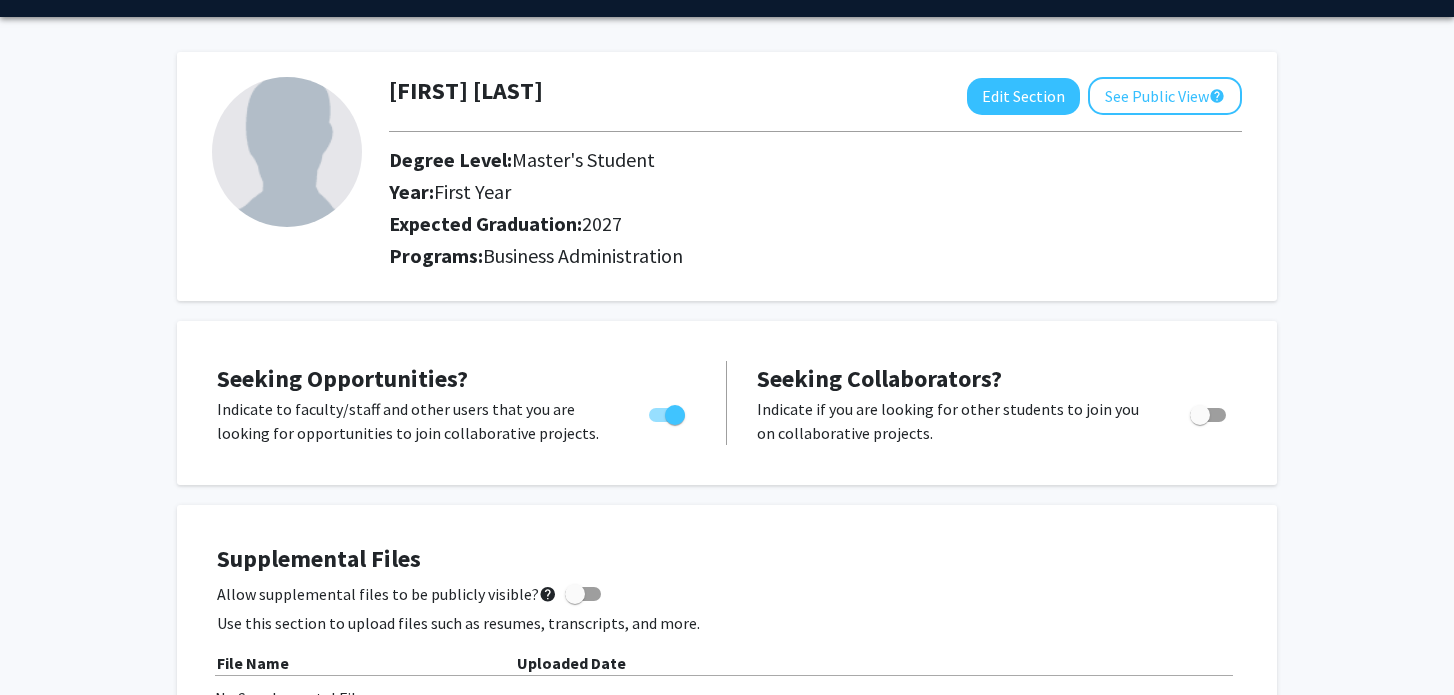 scroll, scrollTop: 0, scrollLeft: 0, axis: both 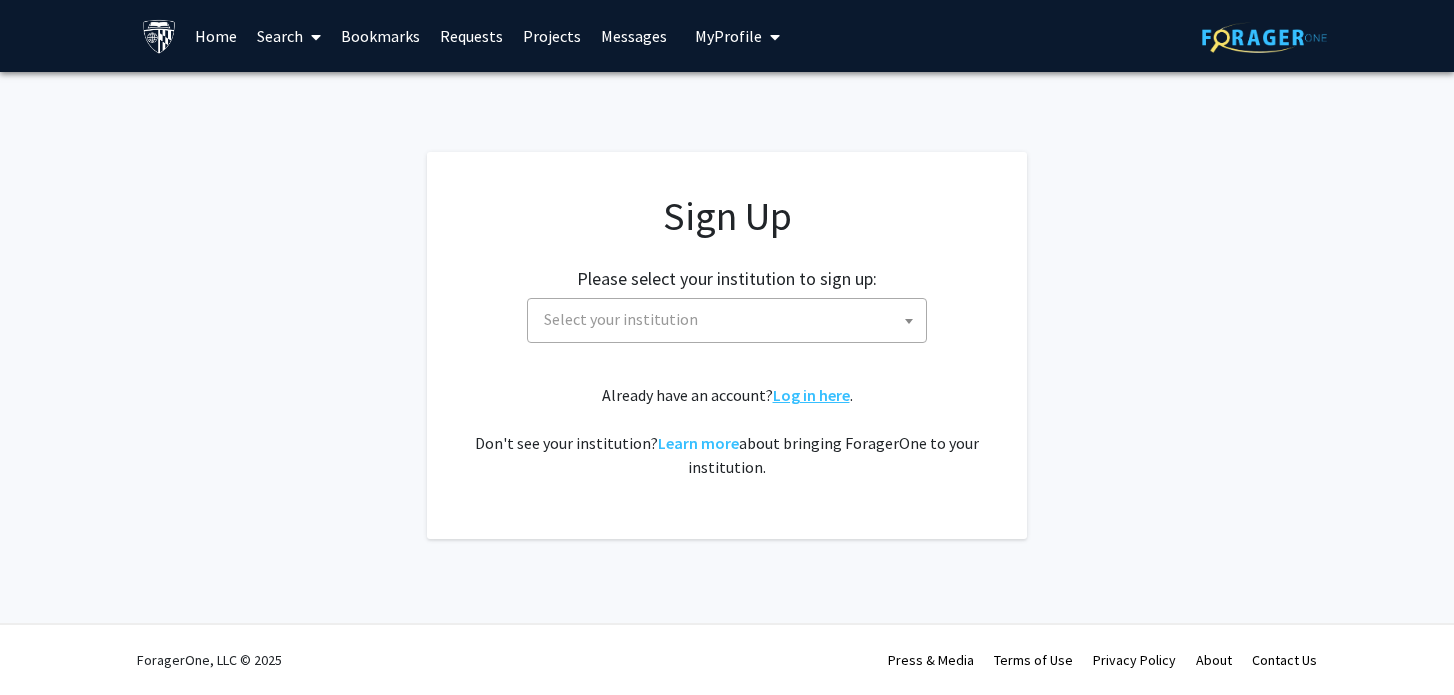 click on "Log in here" 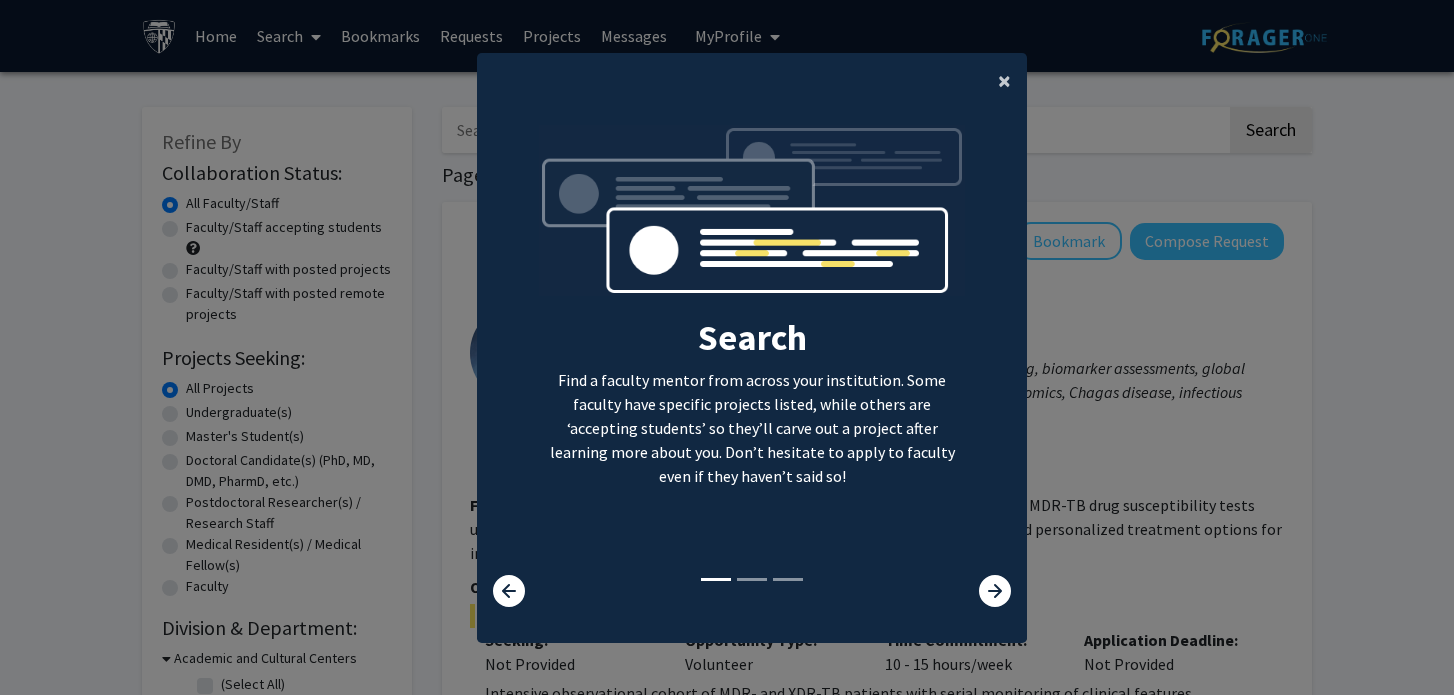 click on "×" 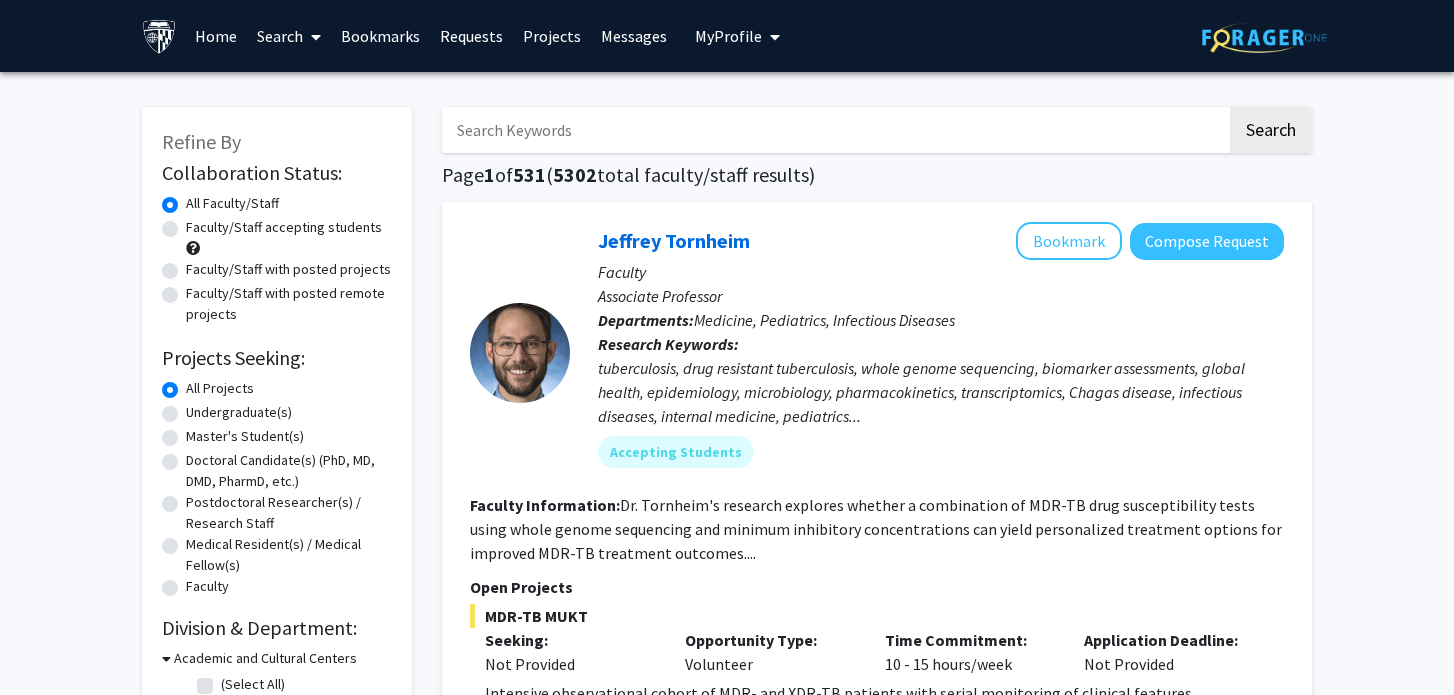 click on "Master's Student(s)" 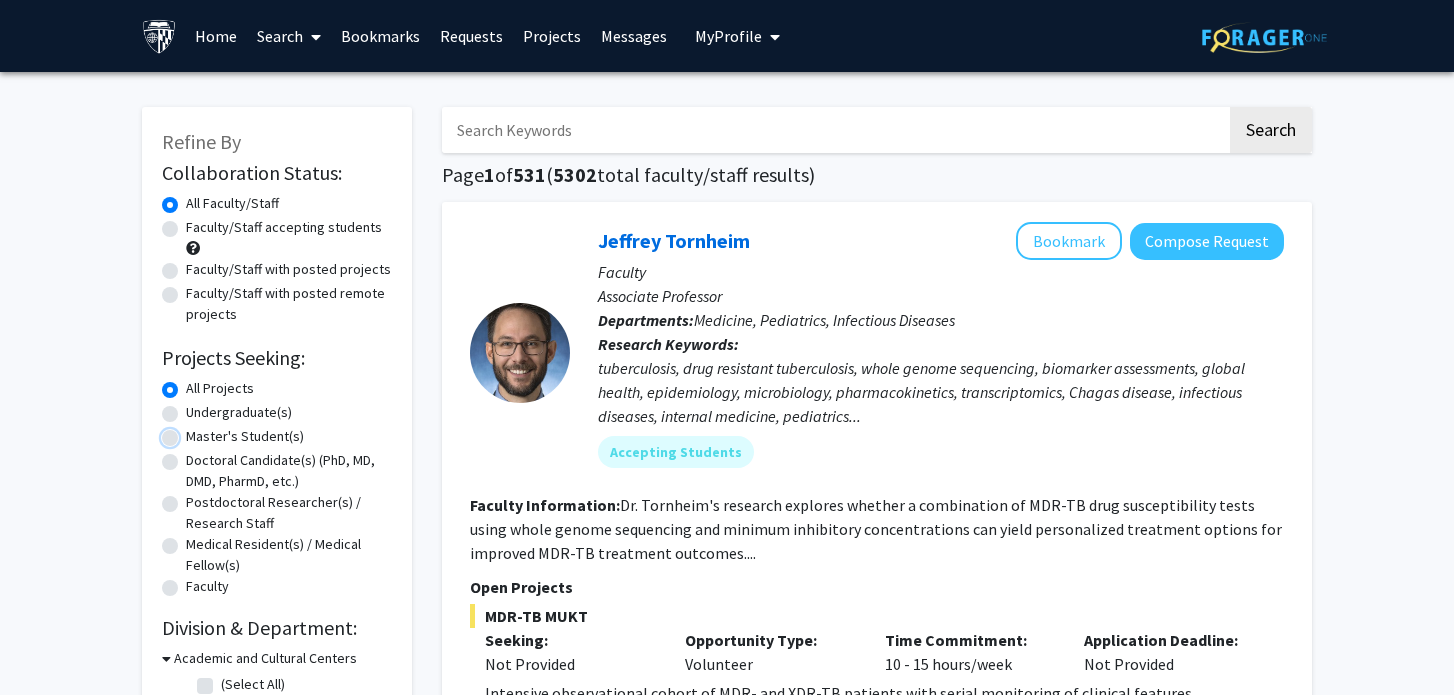 click on "Master's Student(s)" at bounding box center (192, 432) 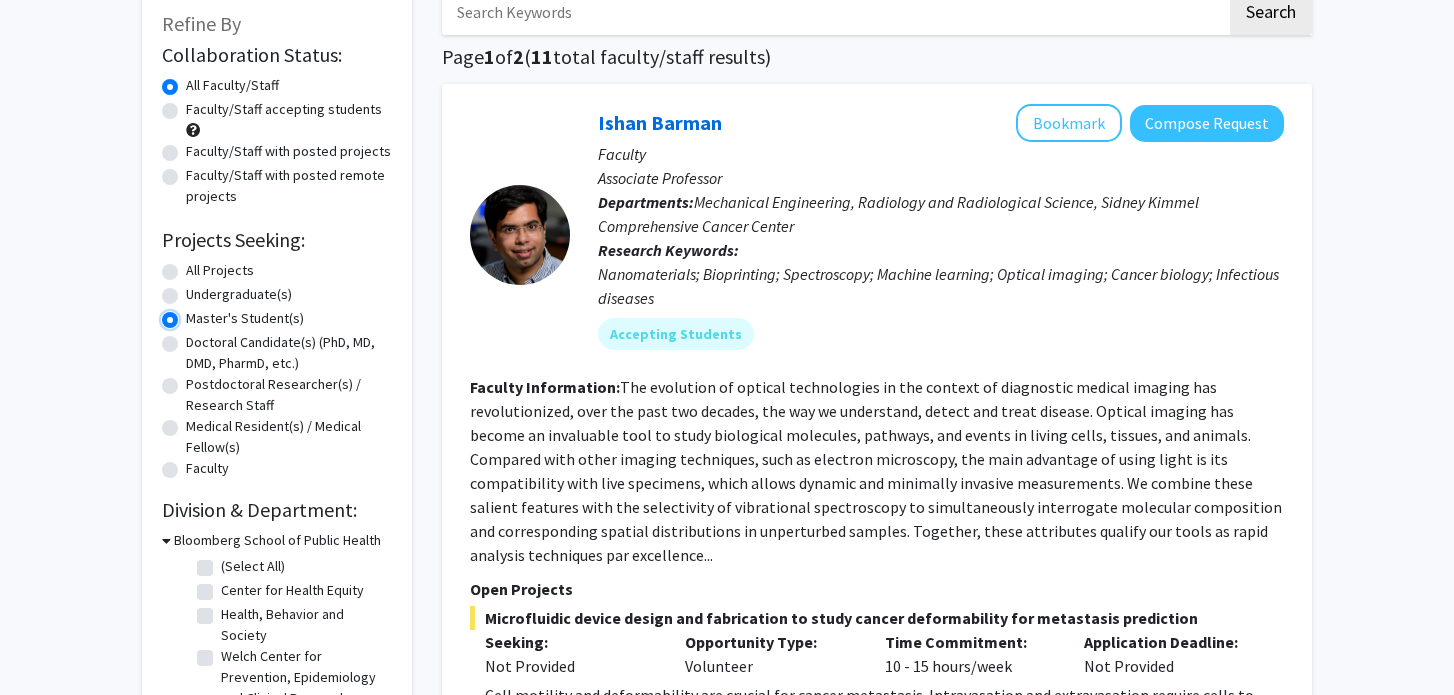 scroll, scrollTop: 122, scrollLeft: 0, axis: vertical 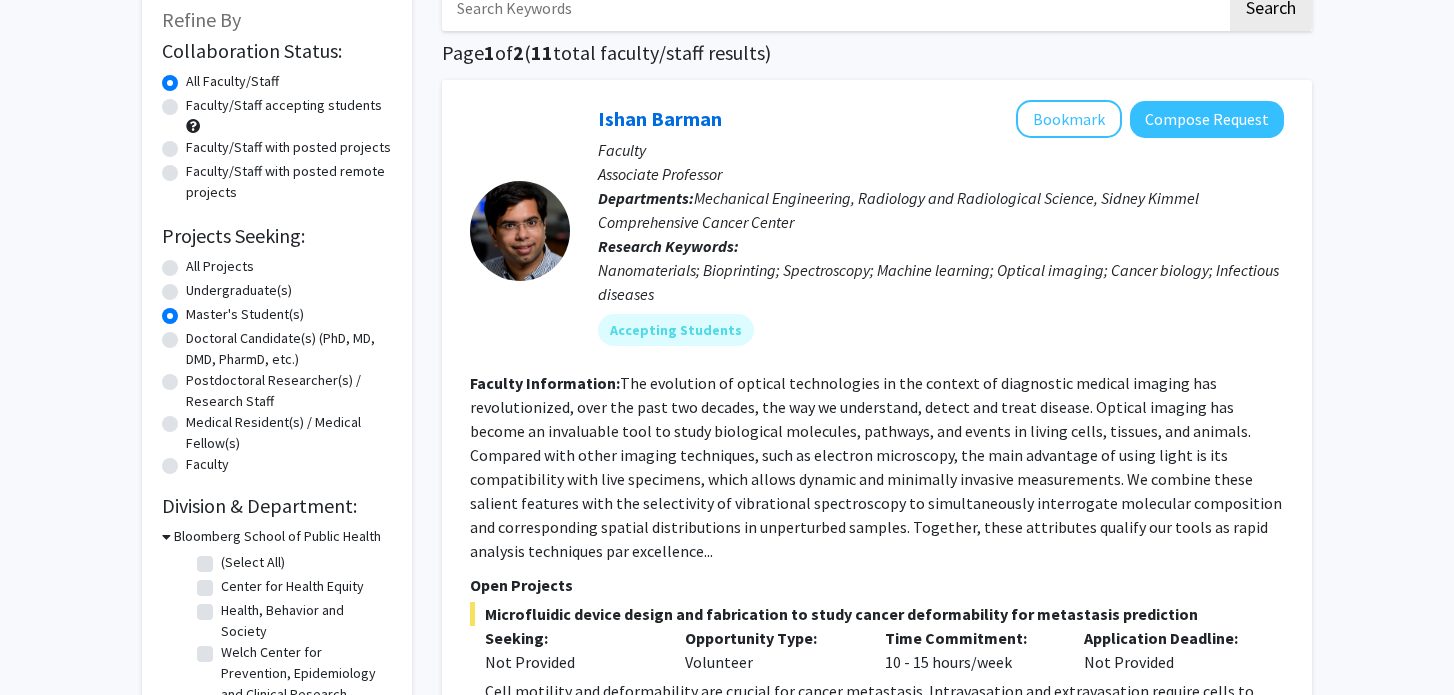 click on "Faculty/Staff with posted remote projects" 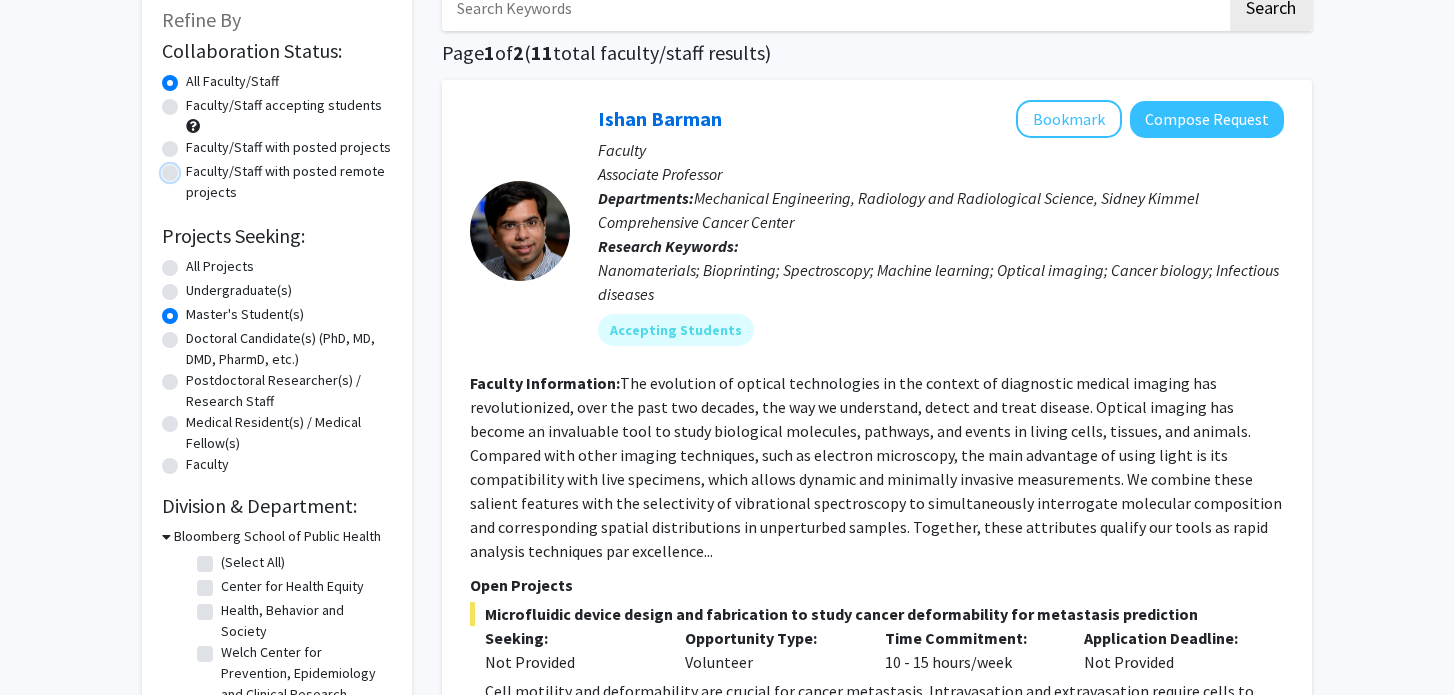 radio on "true" 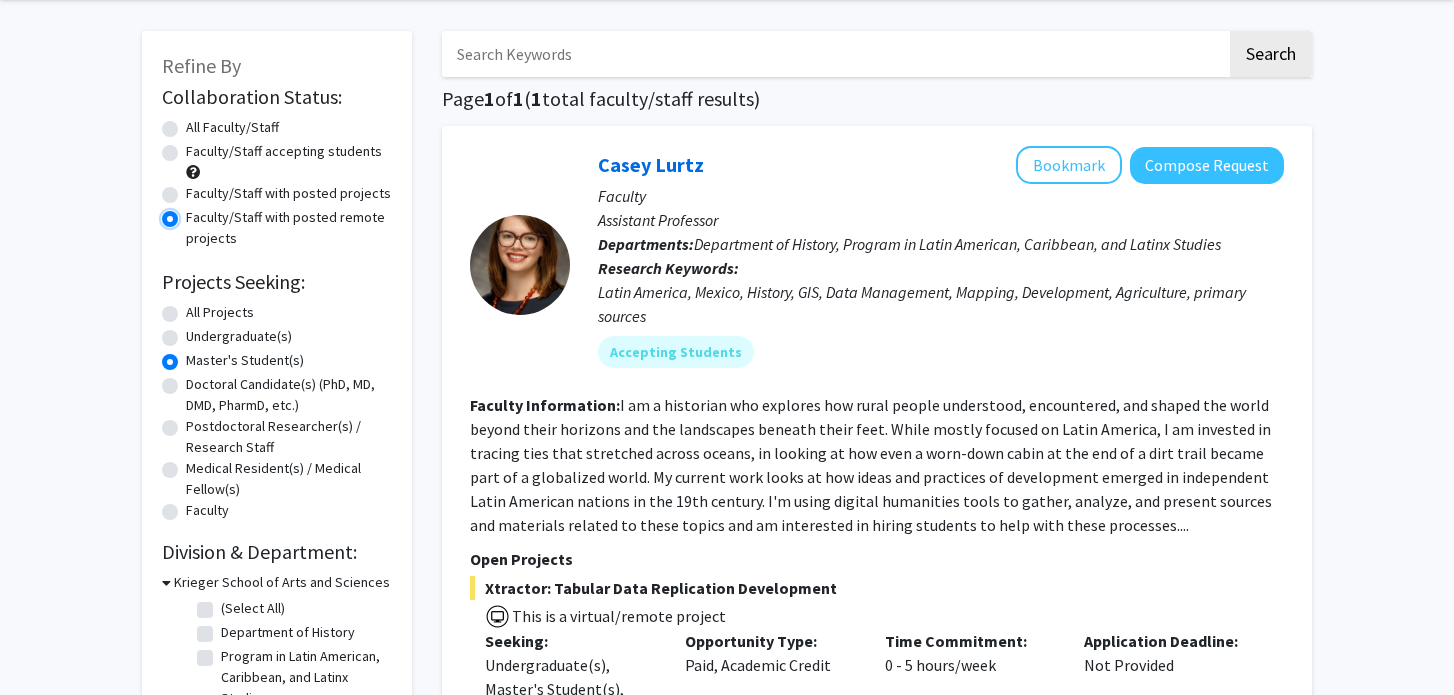 scroll, scrollTop: 0, scrollLeft: 0, axis: both 